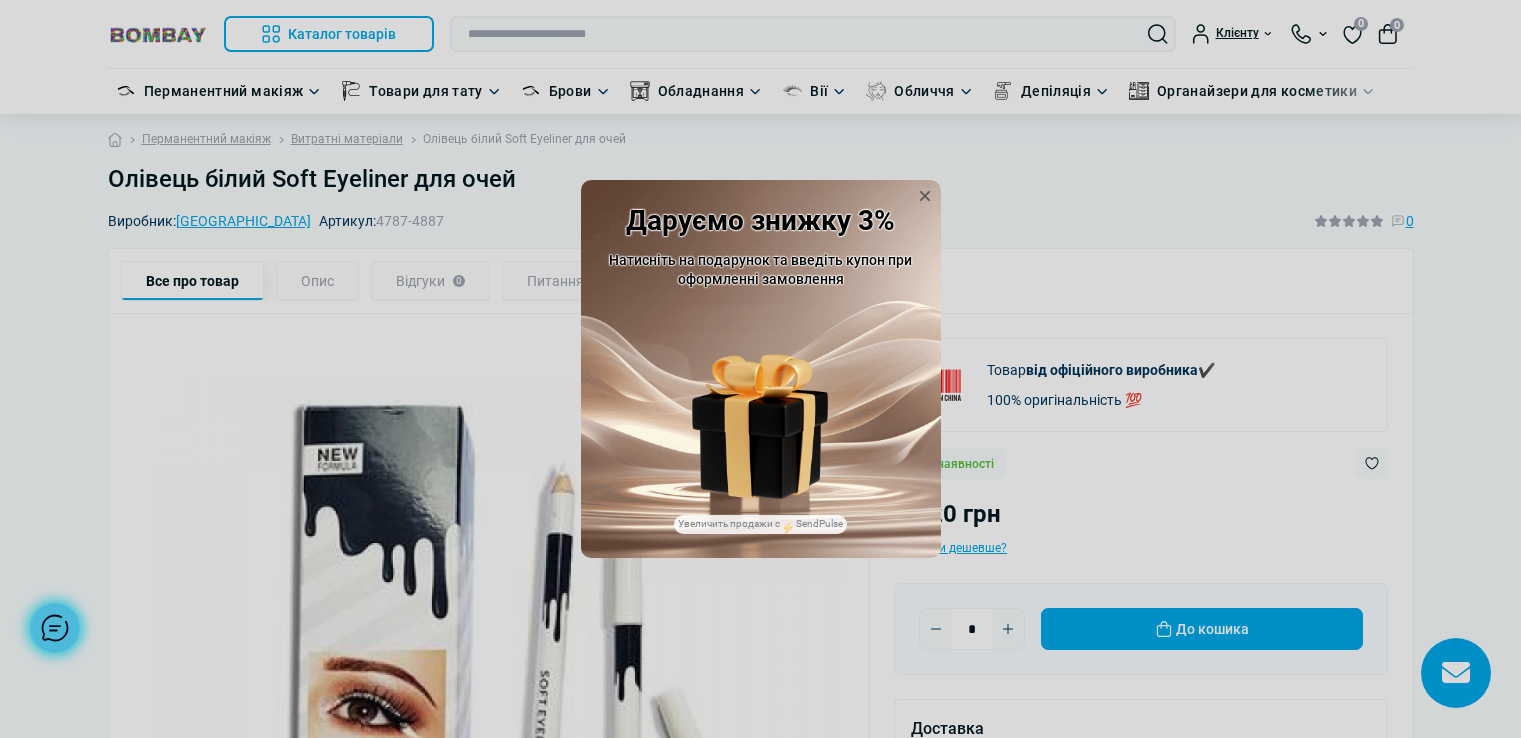 scroll, scrollTop: 133, scrollLeft: 0, axis: vertical 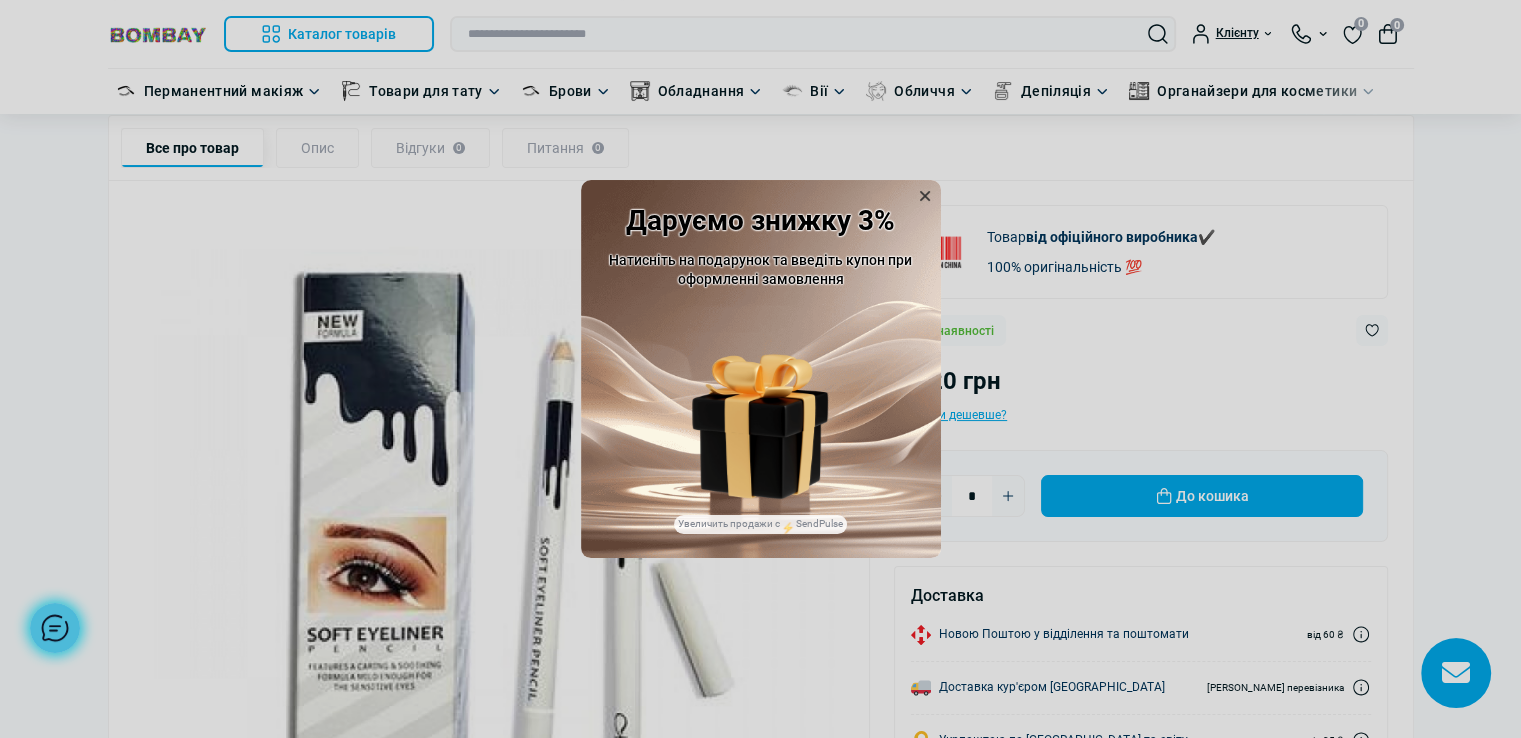 click 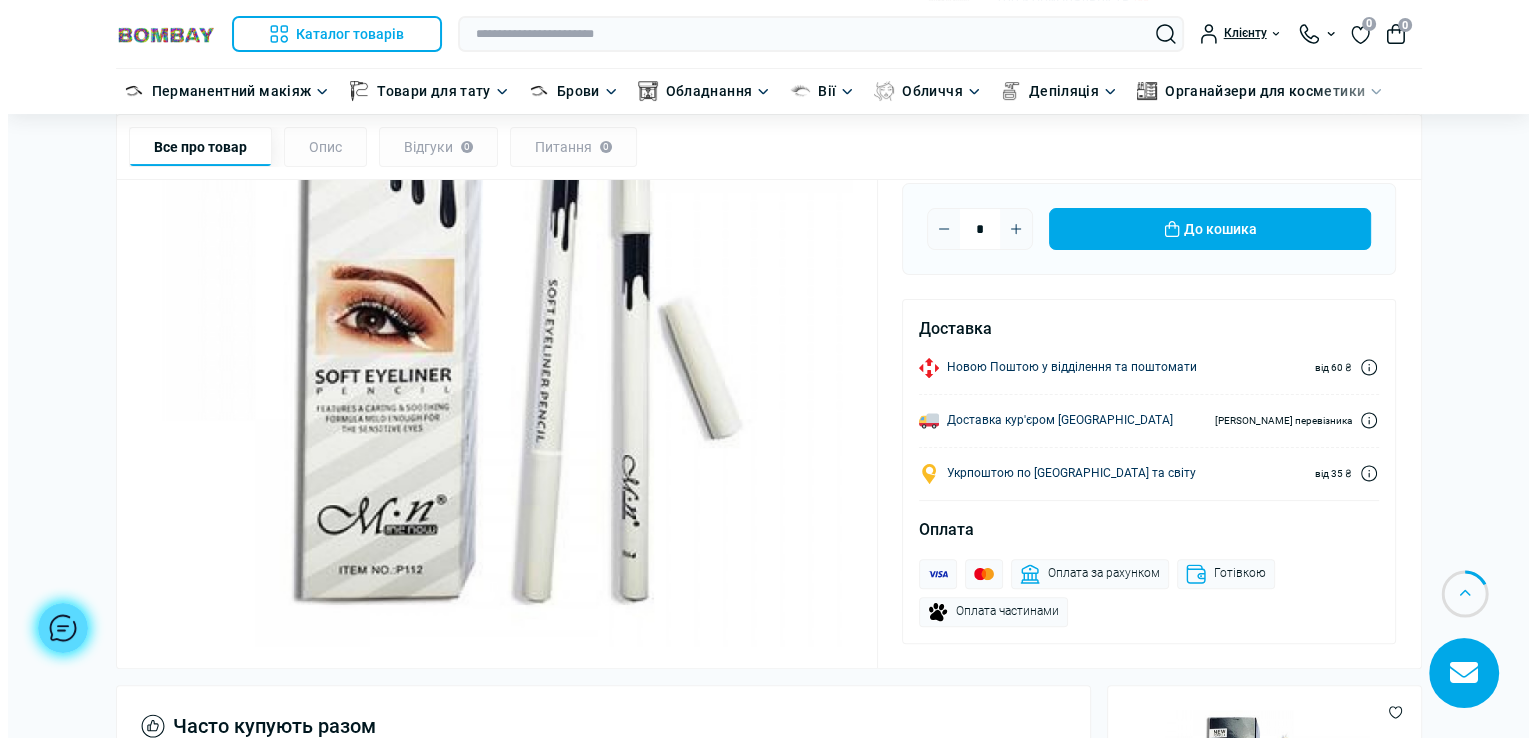 scroll, scrollTop: 133, scrollLeft: 0, axis: vertical 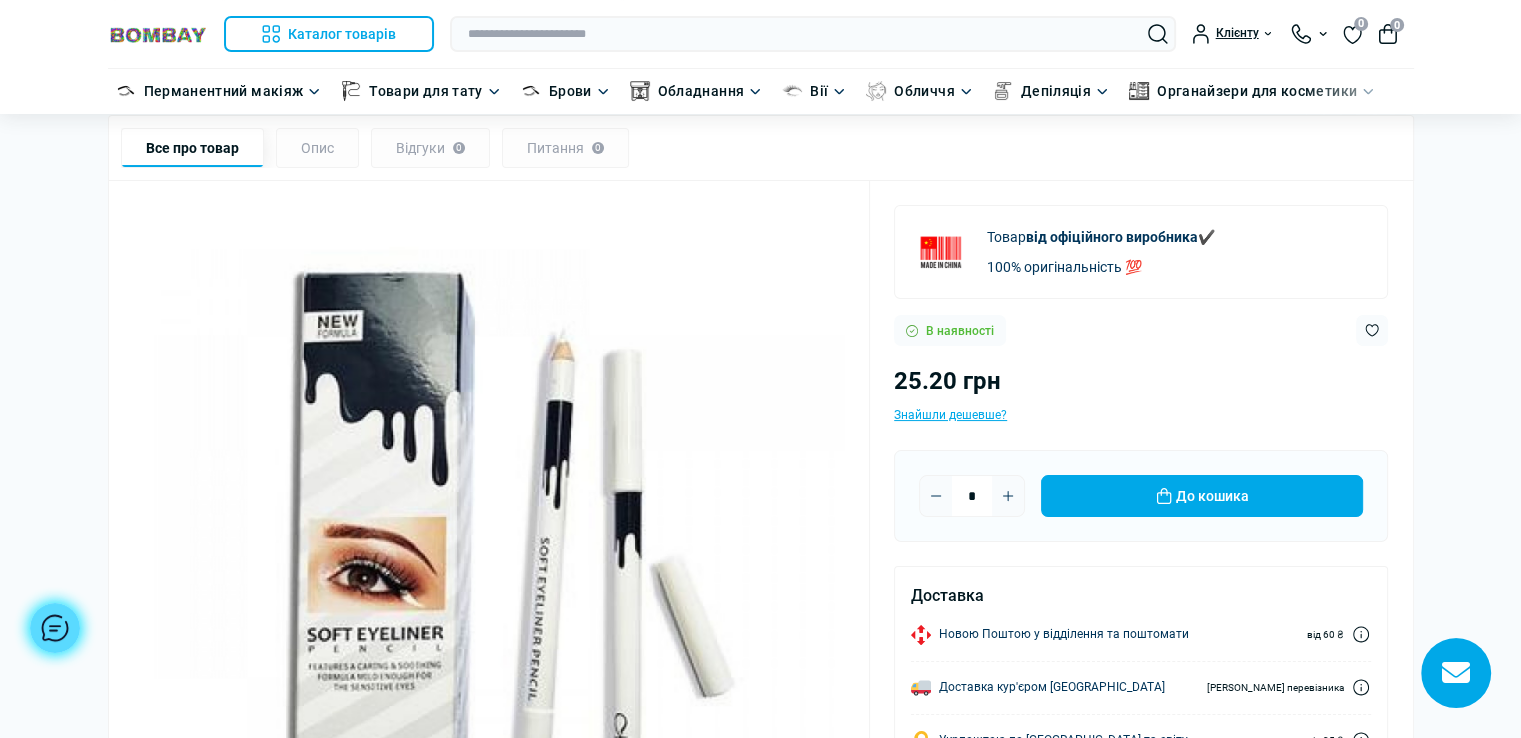 click 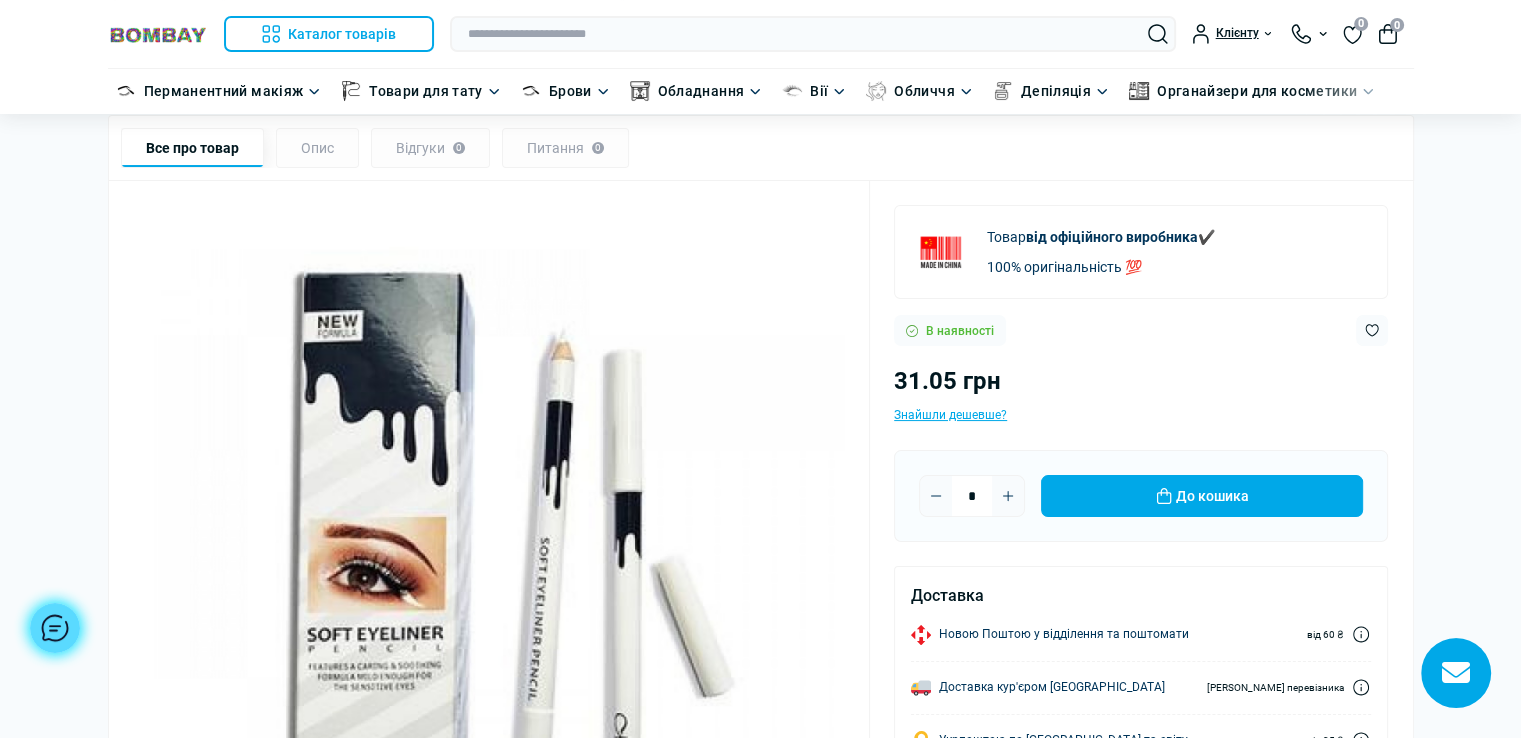 click 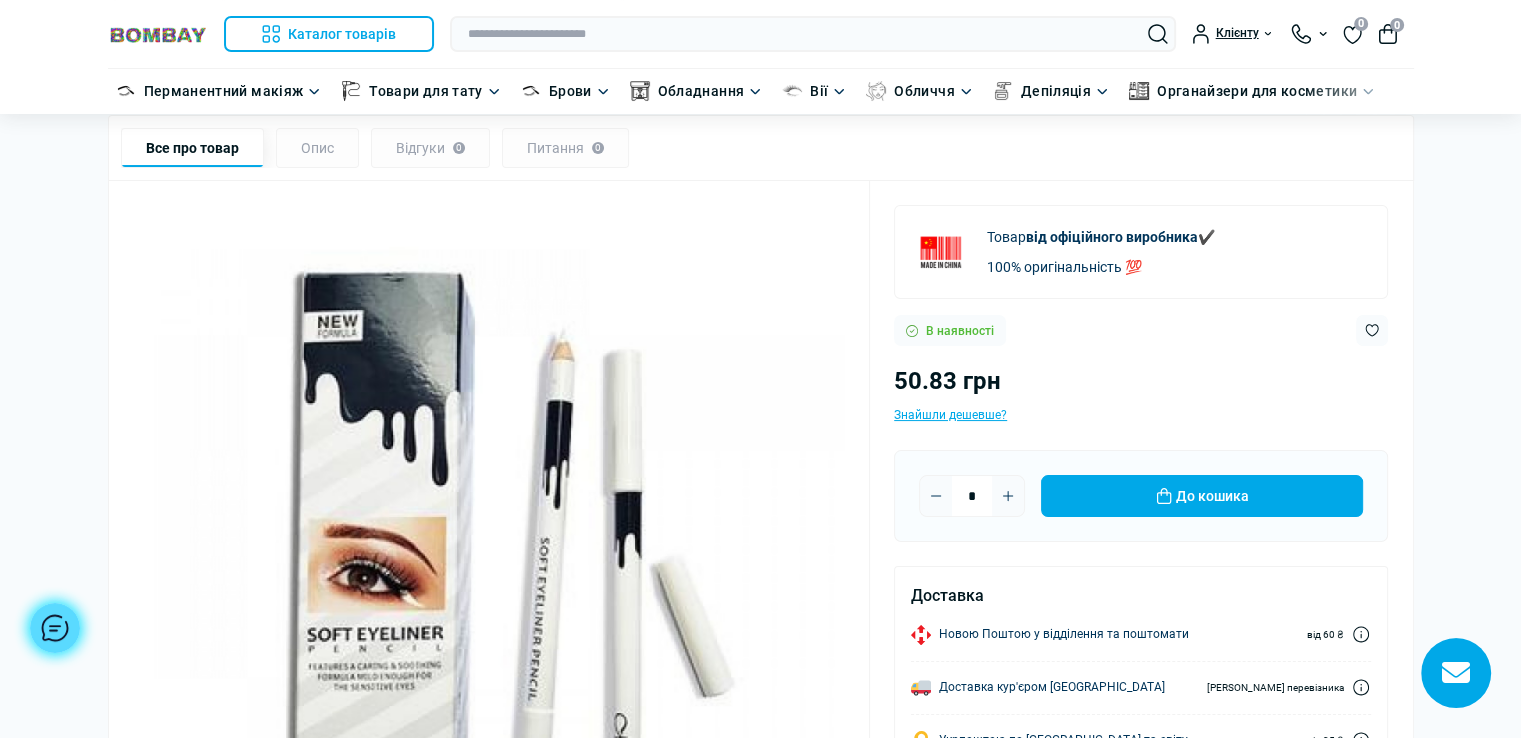 click 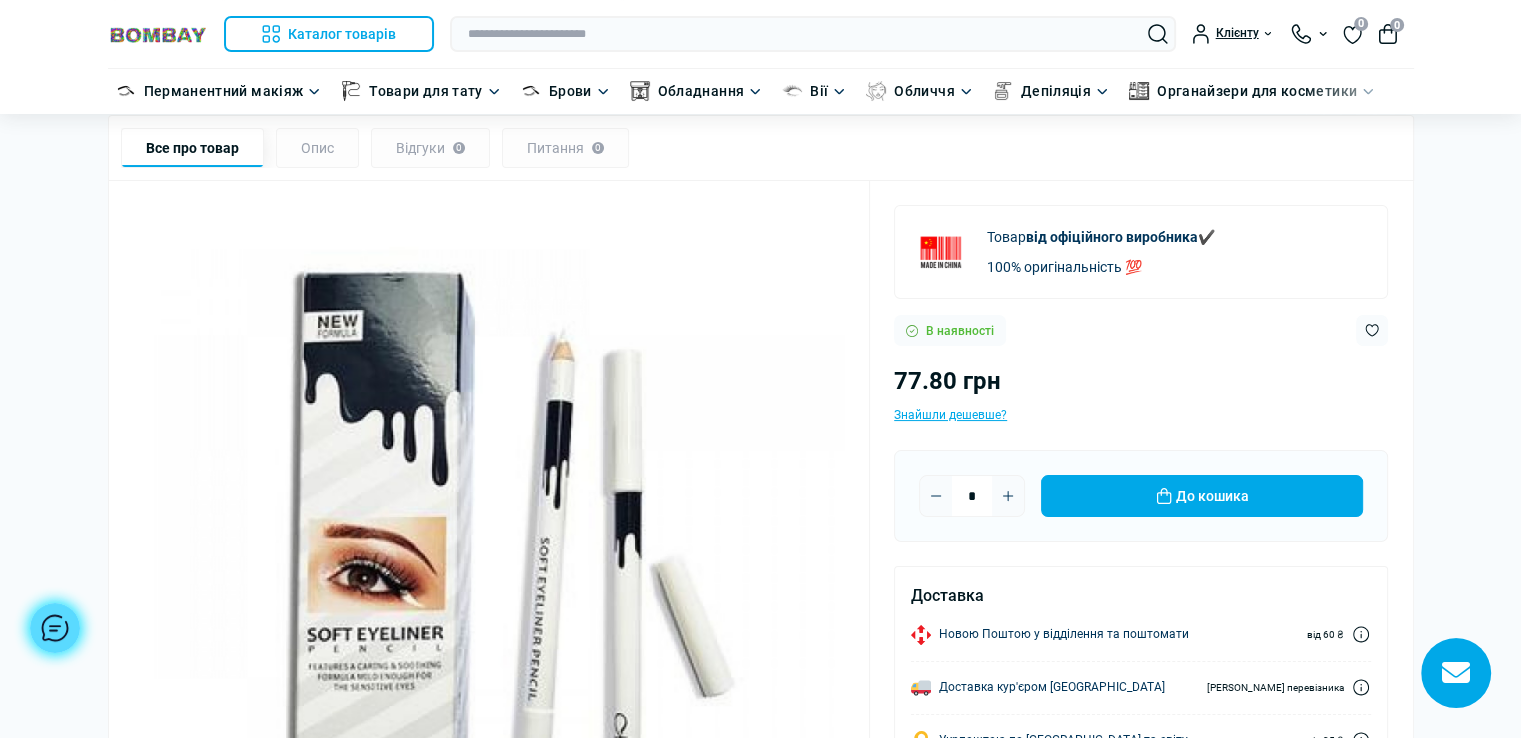 click 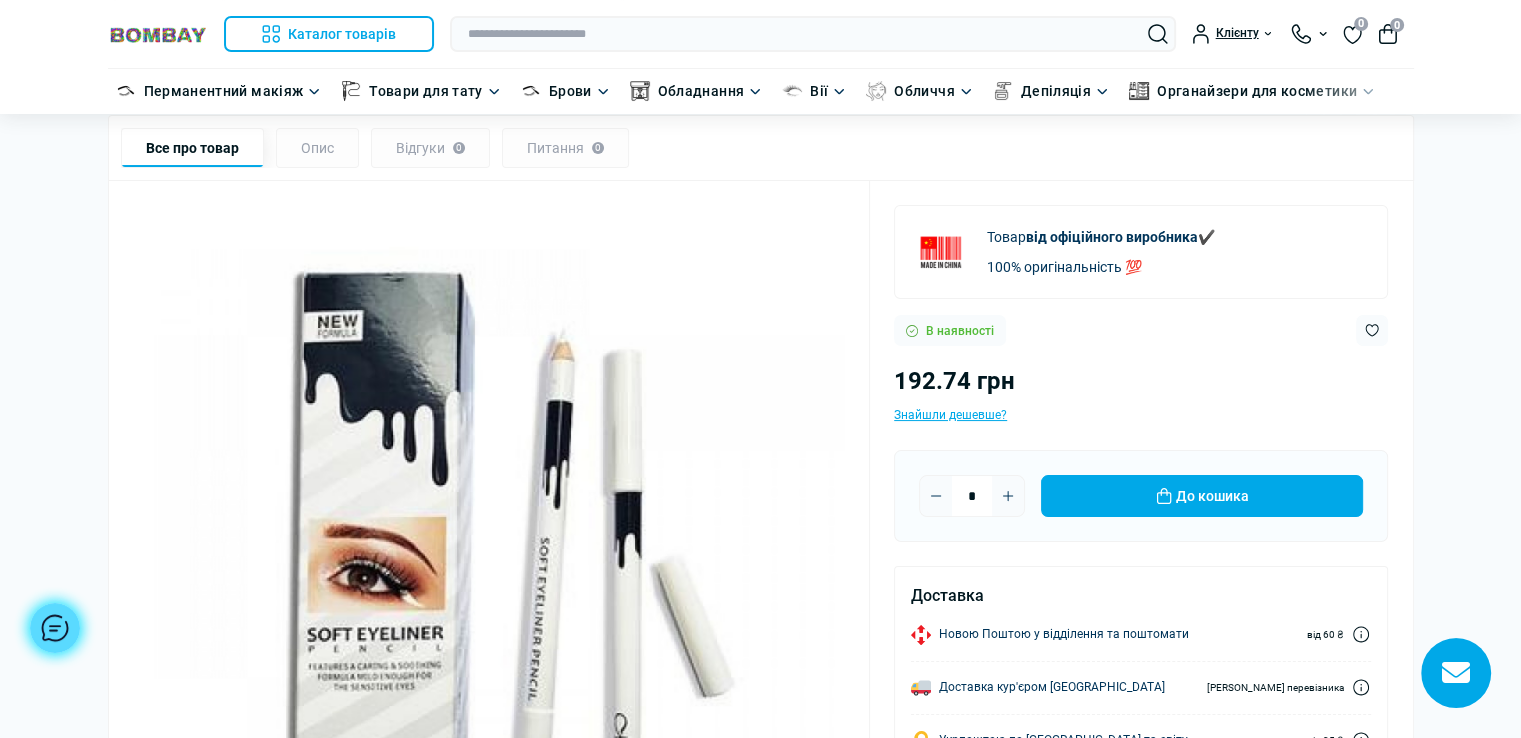 click 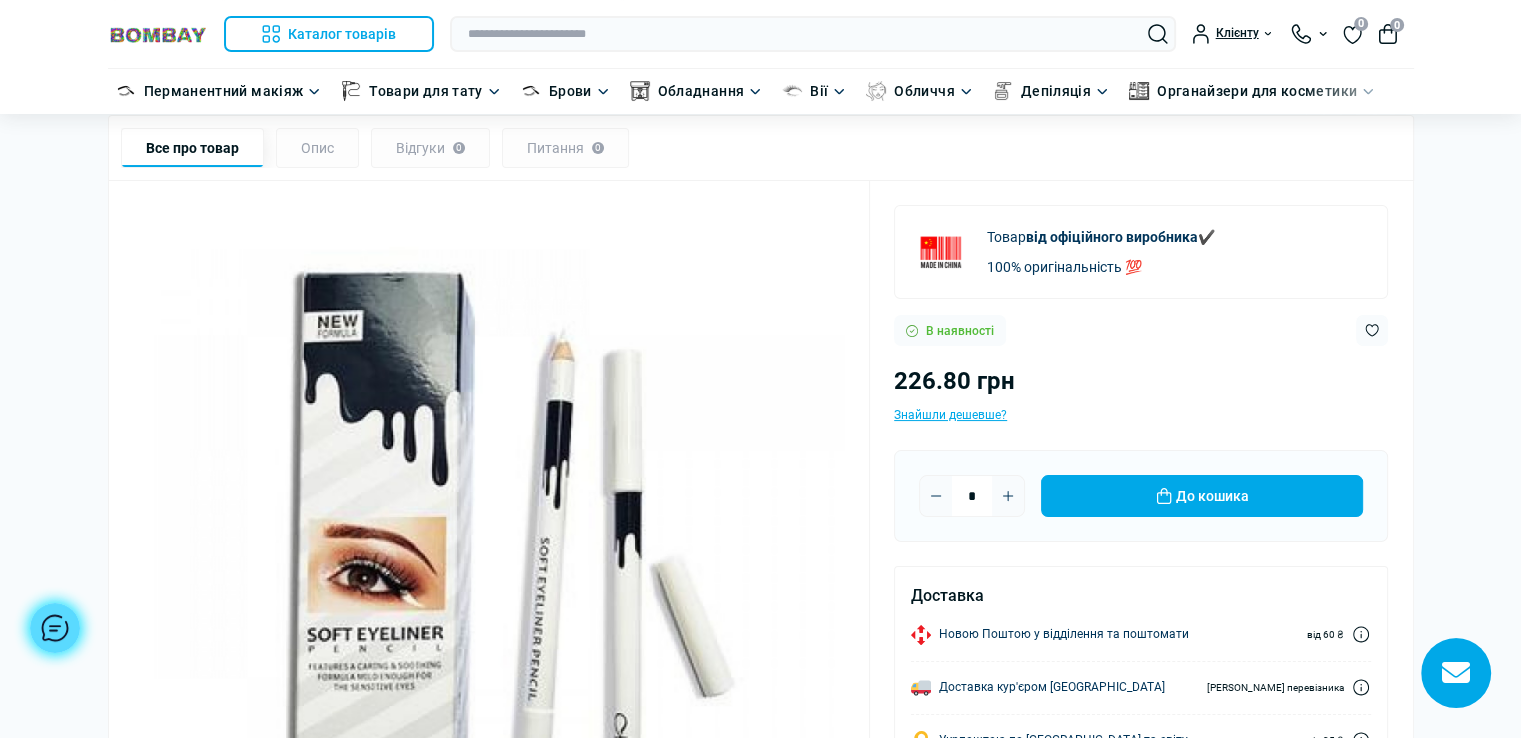 click 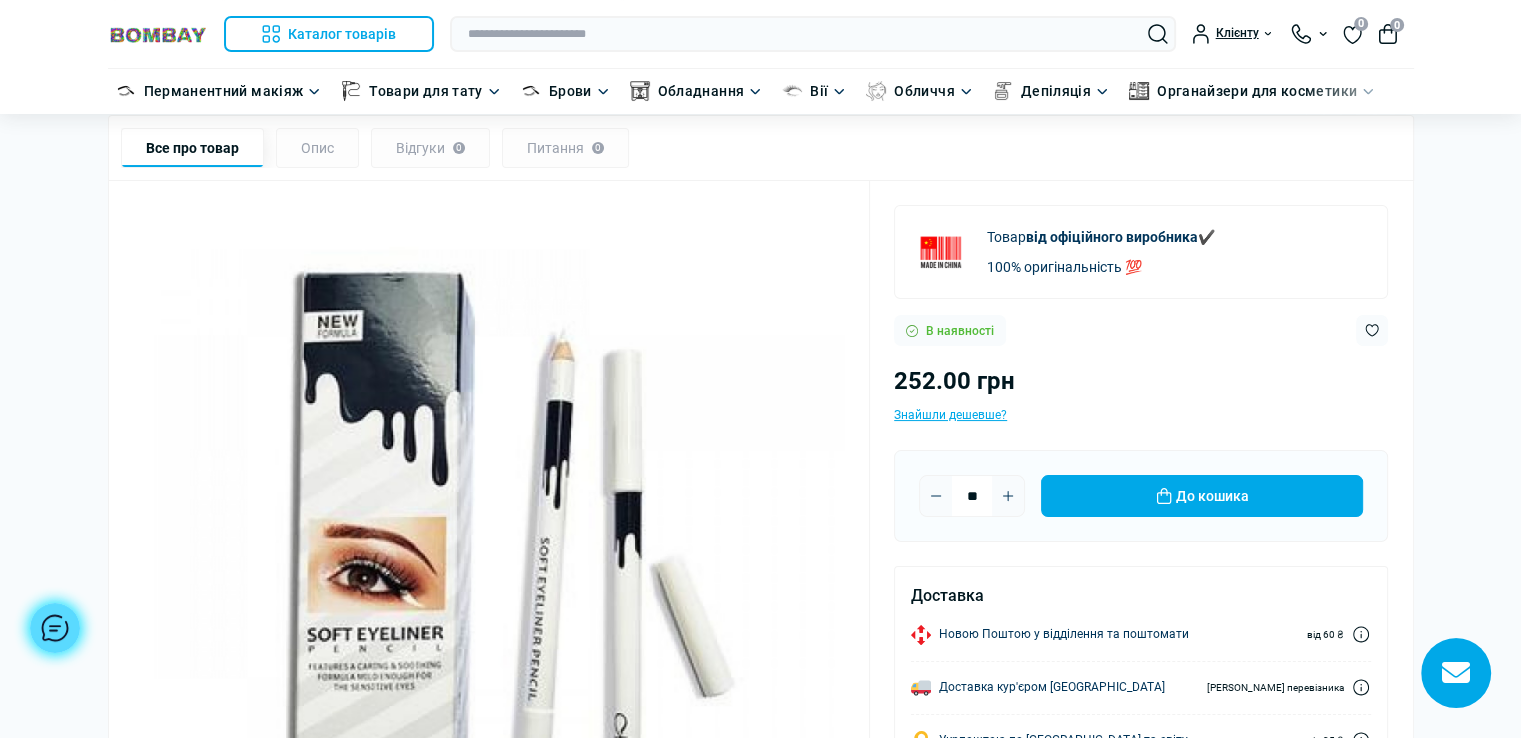 click 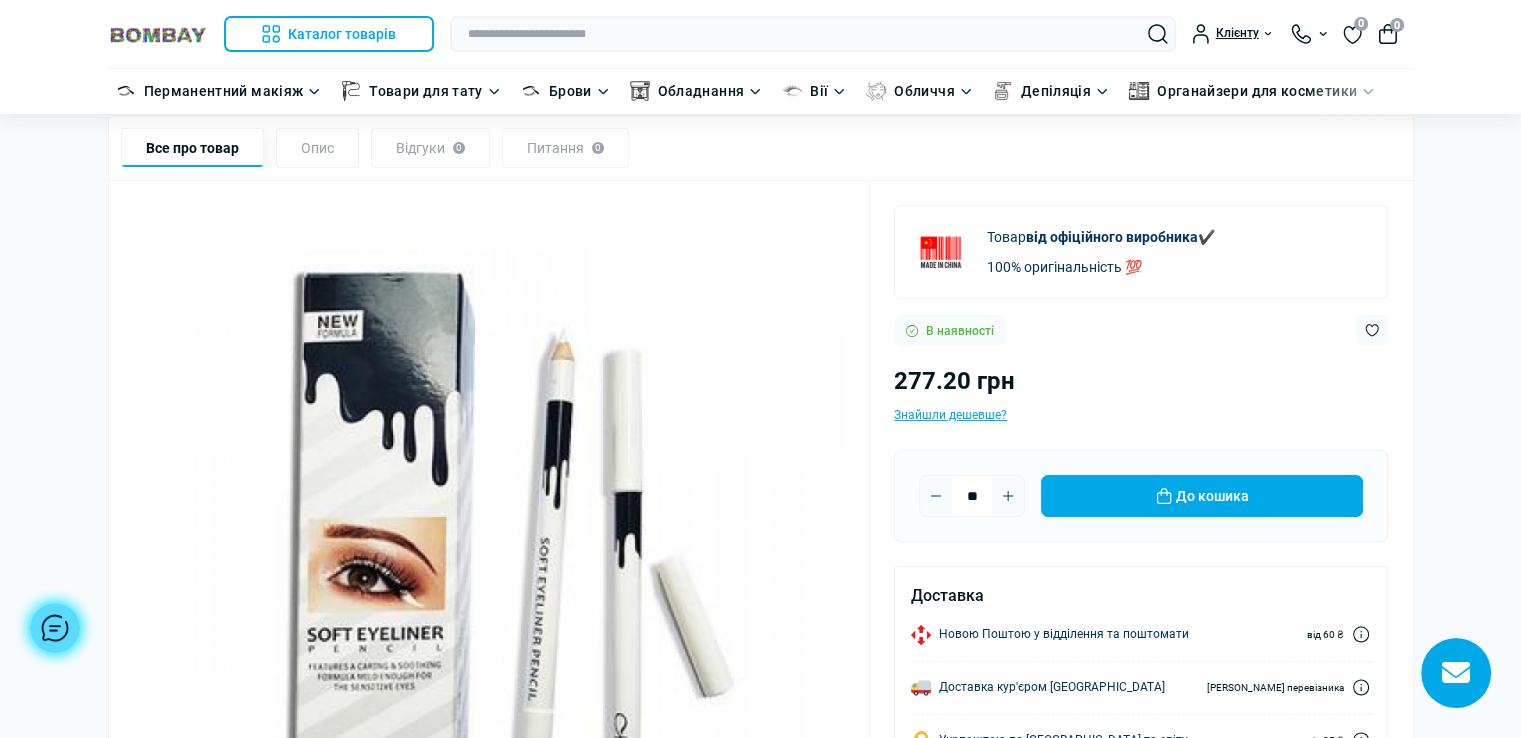 click at bounding box center (936, 496) 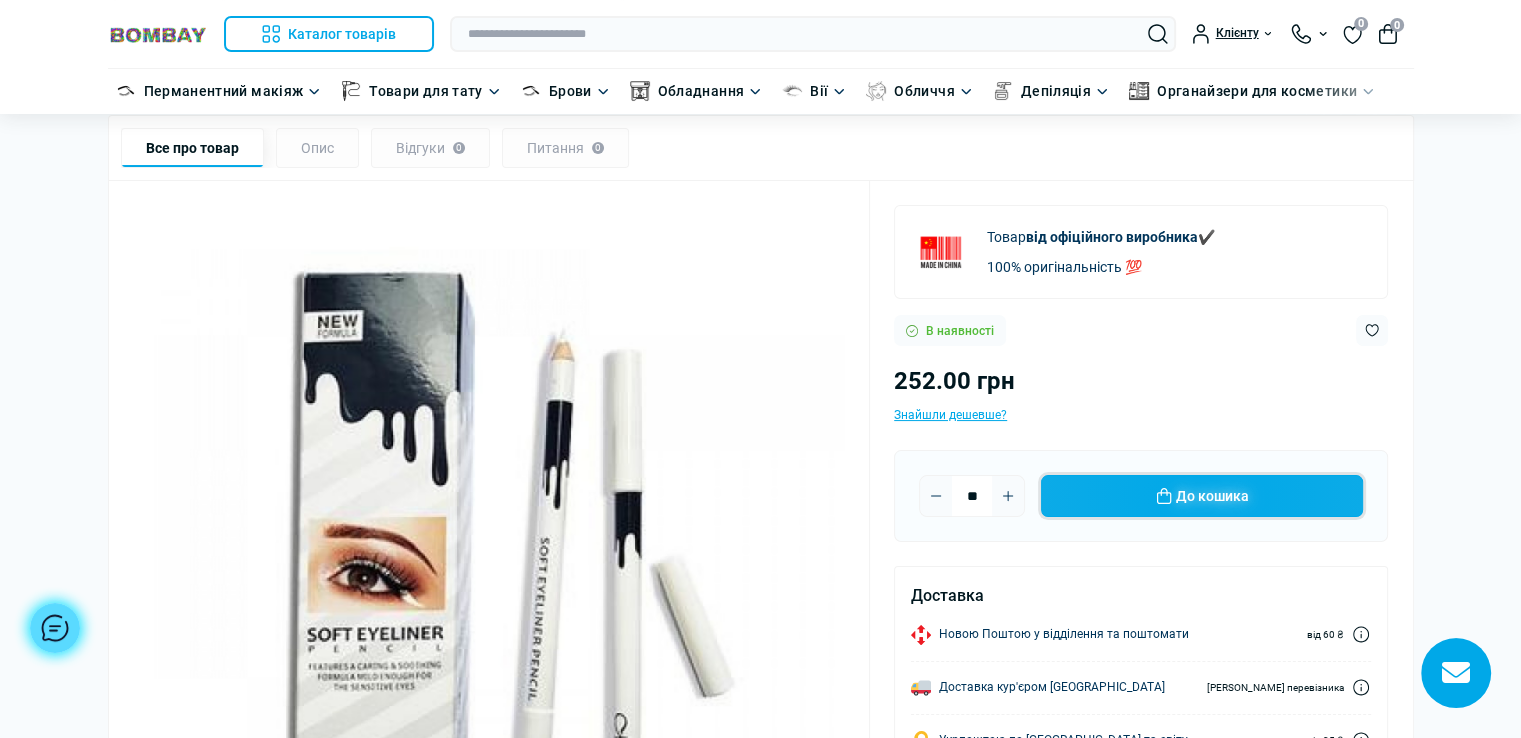 click on "До кошика" at bounding box center (1202, 496) 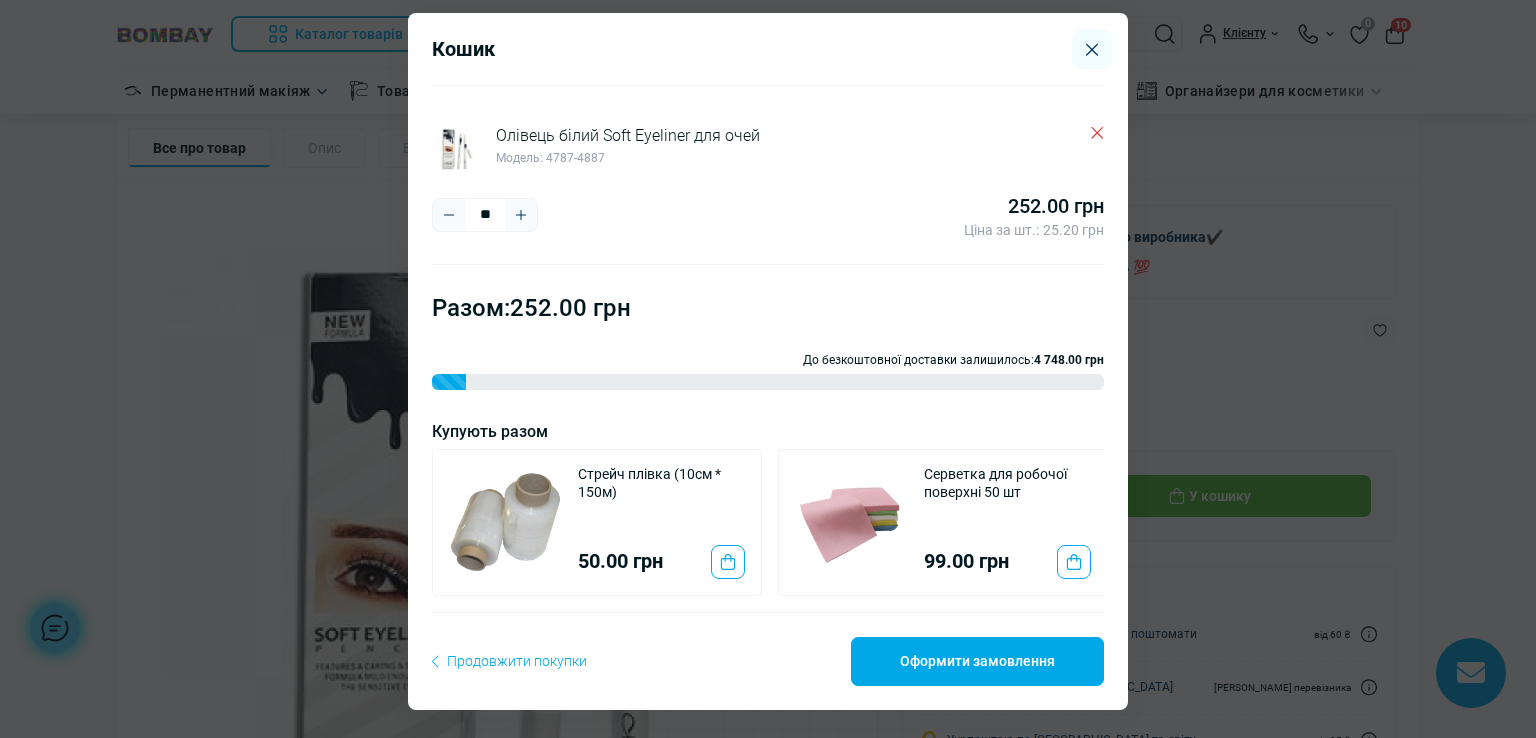 scroll, scrollTop: 28, scrollLeft: 0, axis: vertical 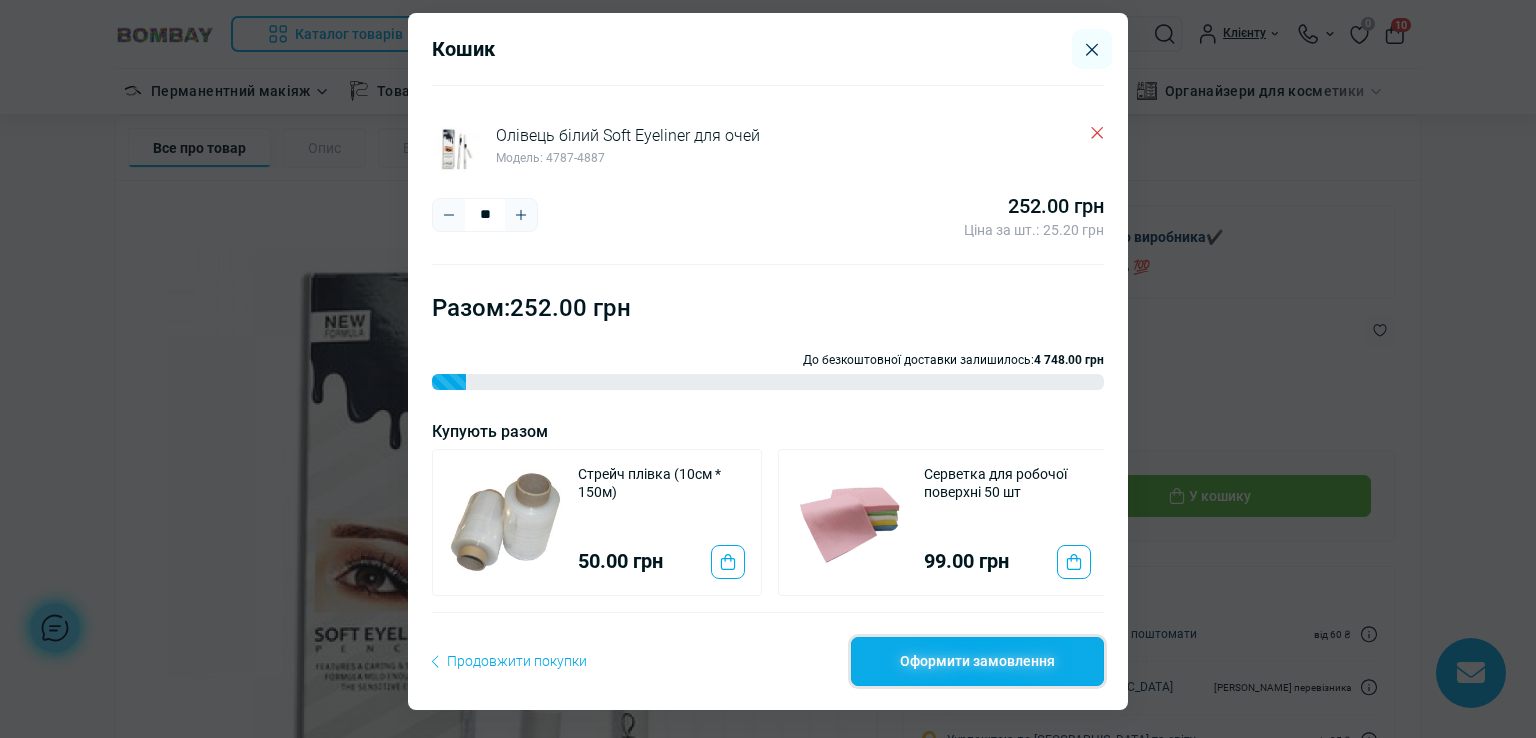 click on "Оформити замовлення" at bounding box center [977, 661] 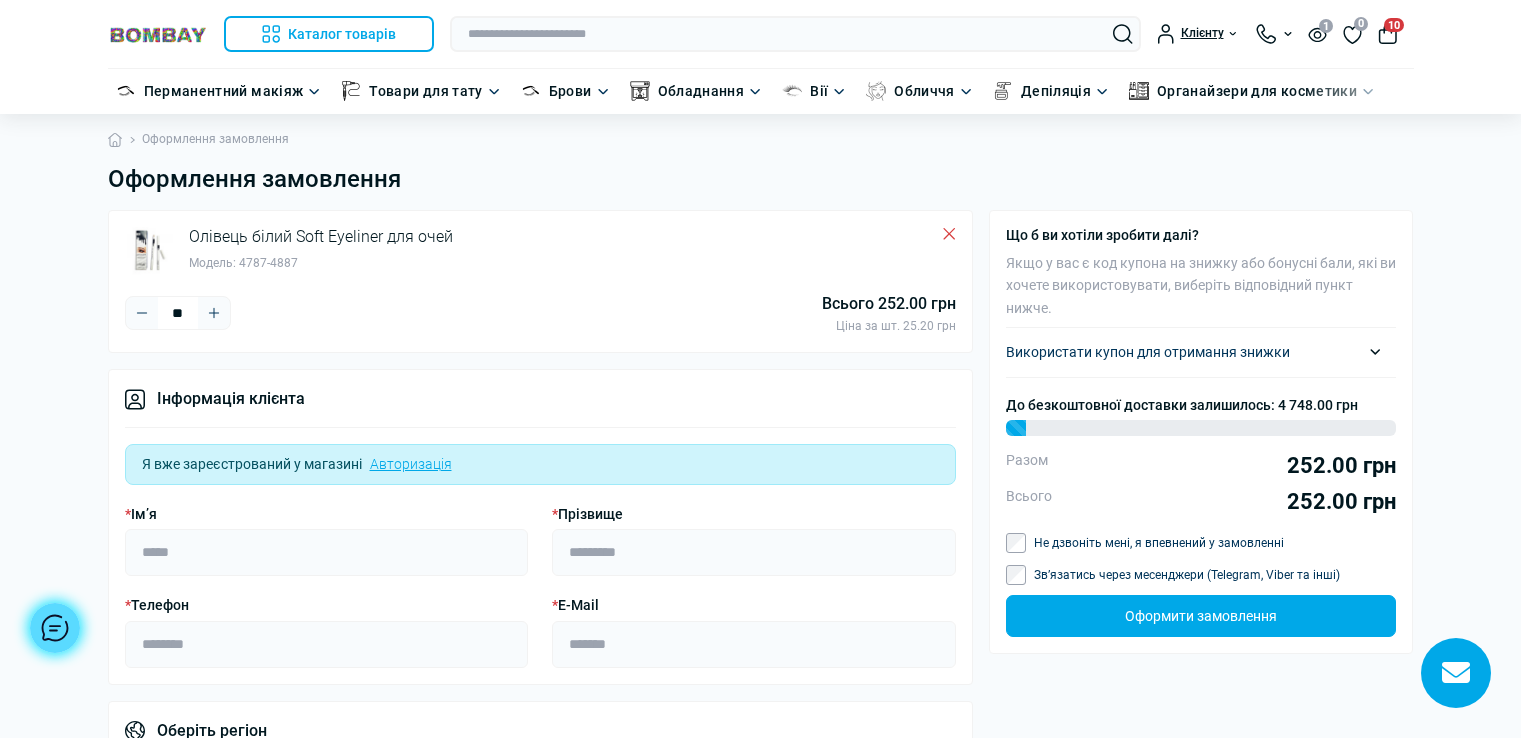scroll, scrollTop: 0, scrollLeft: 0, axis: both 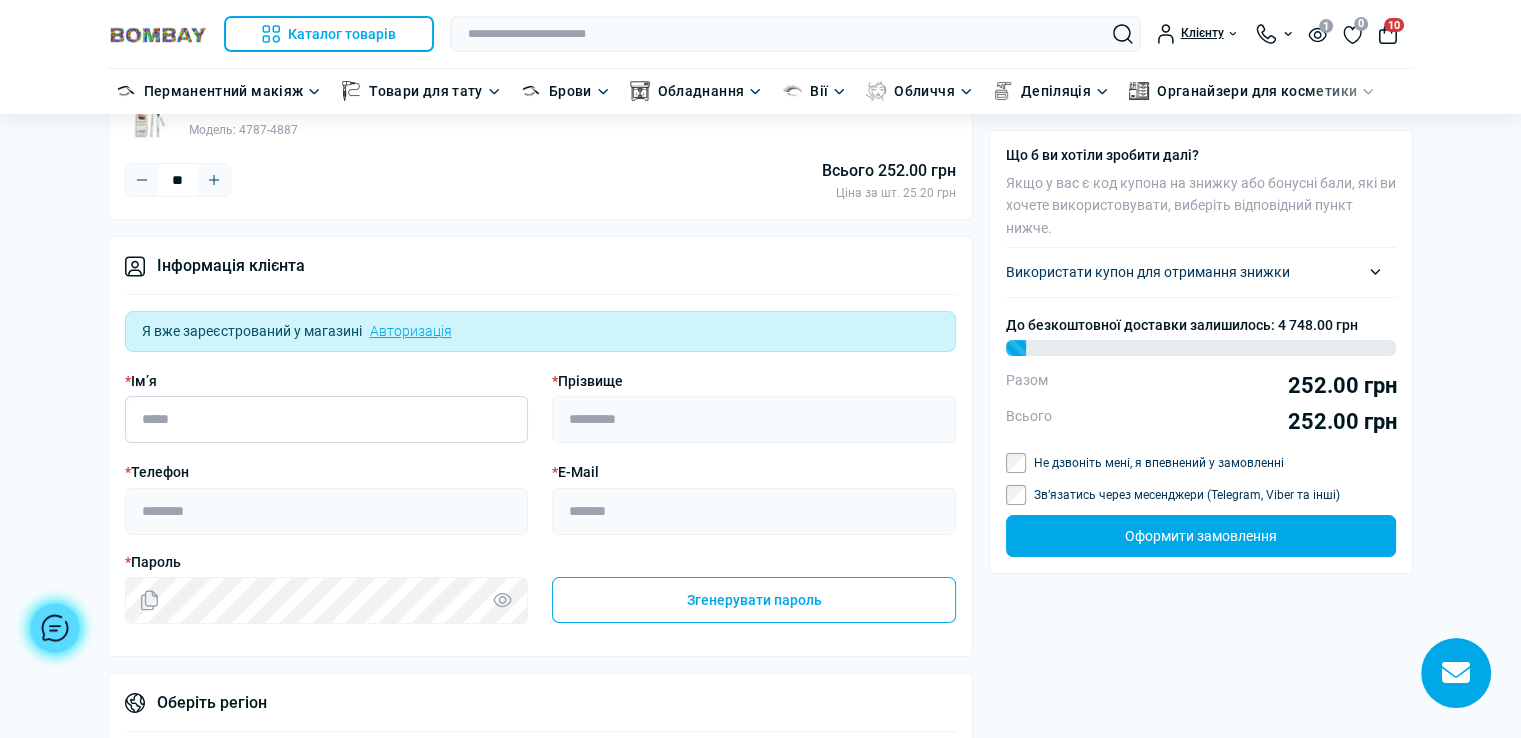 click on "*                                     Ім’я" at bounding box center (327, 419) 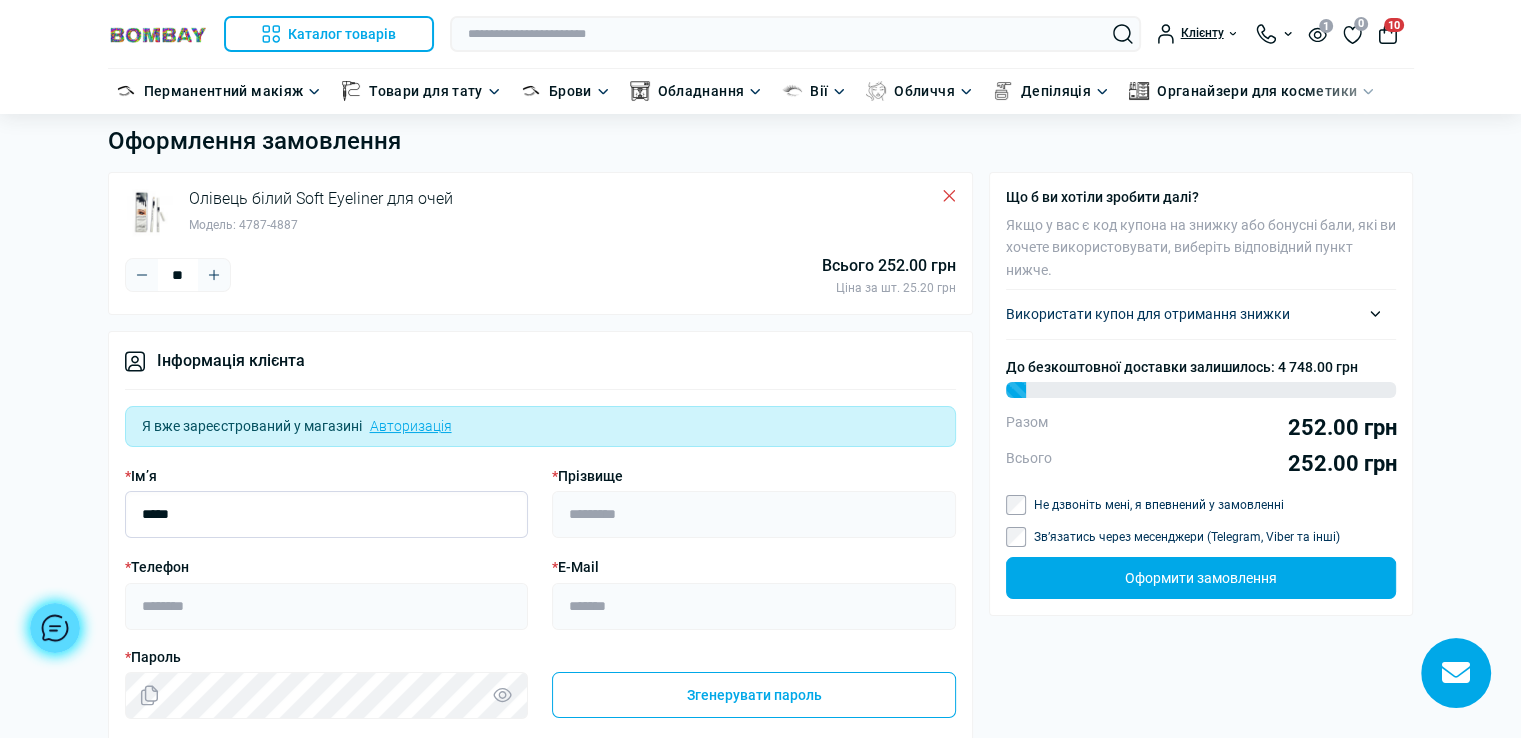 scroll, scrollTop: 0, scrollLeft: 0, axis: both 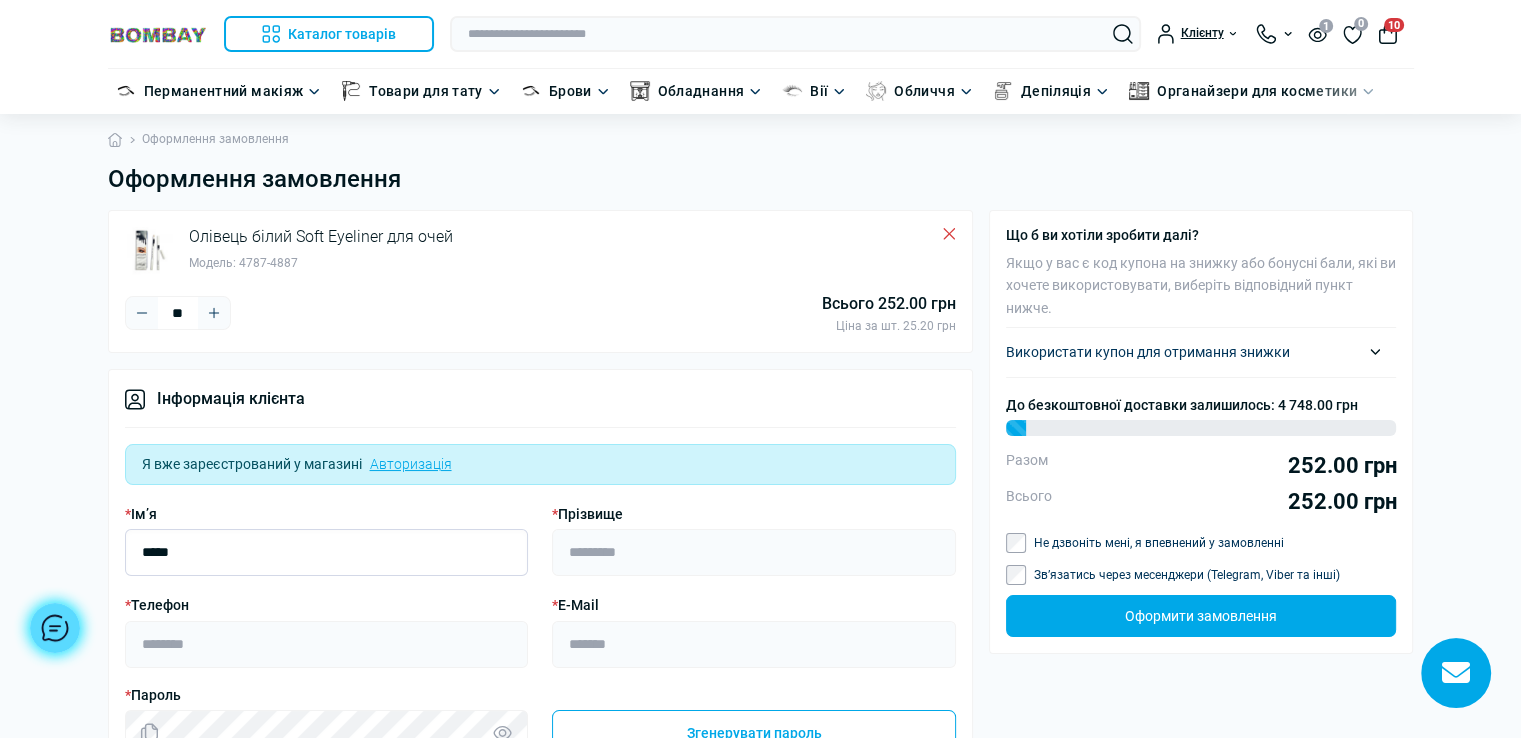 type on "*****" 